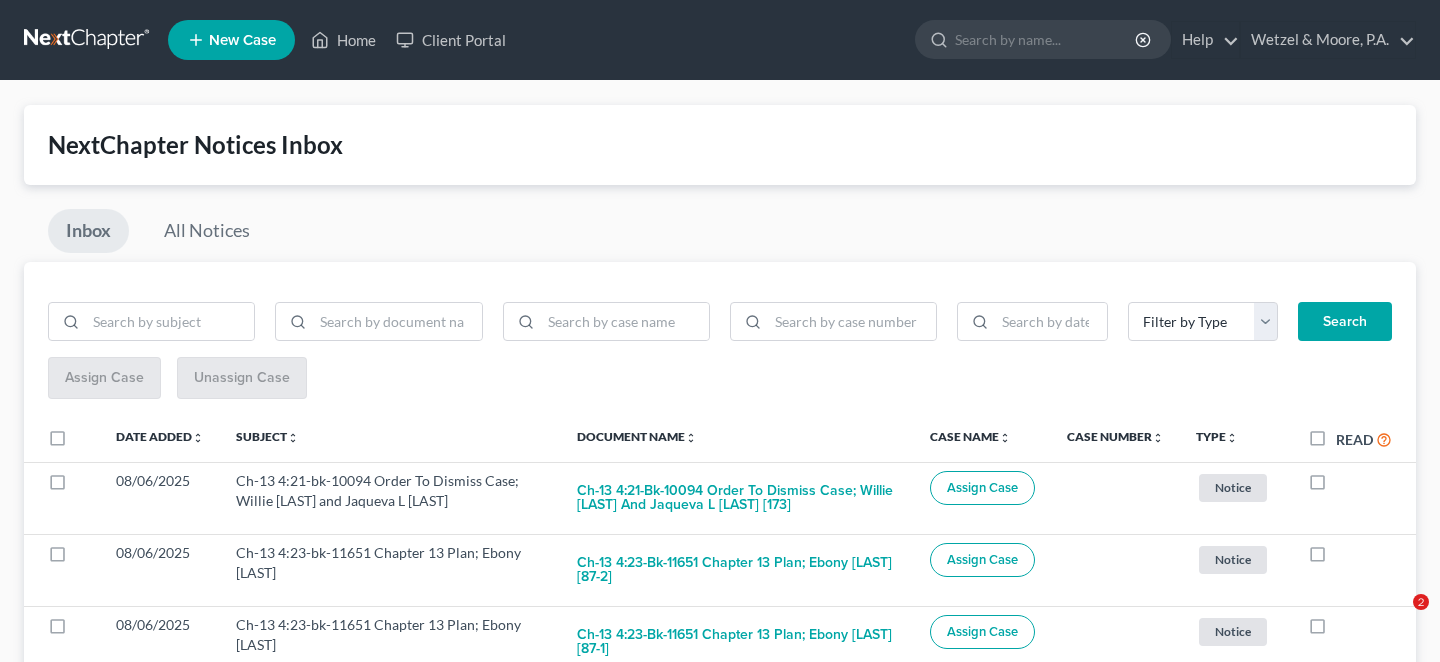 scroll, scrollTop: 0, scrollLeft: 0, axis: both 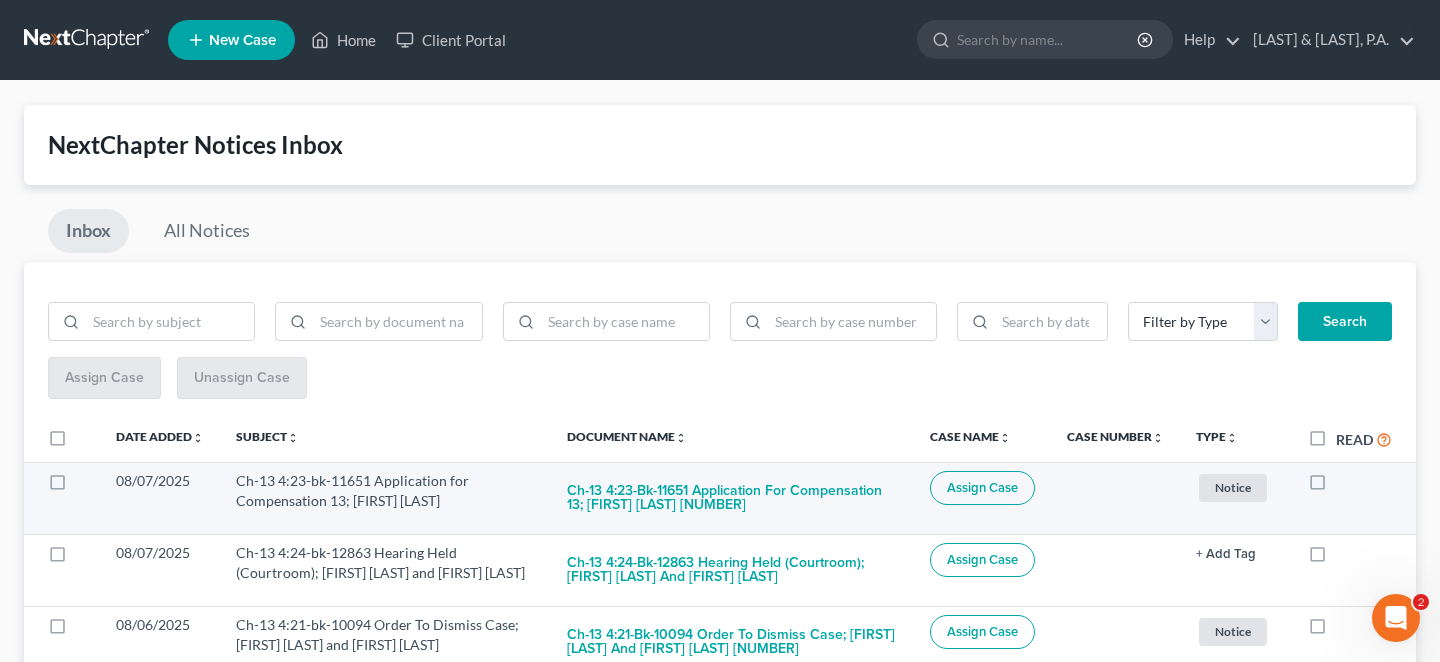 click at bounding box center [1350, 481] 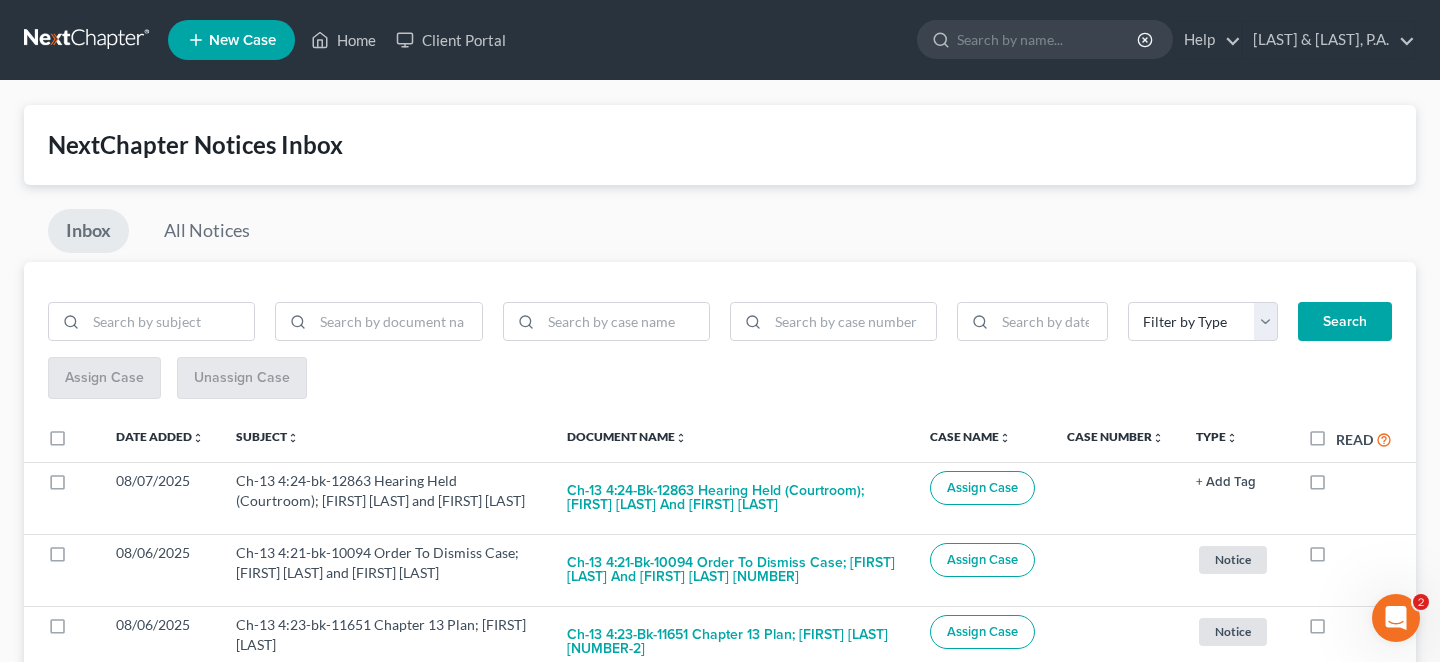 click at bounding box center [1336, 486] 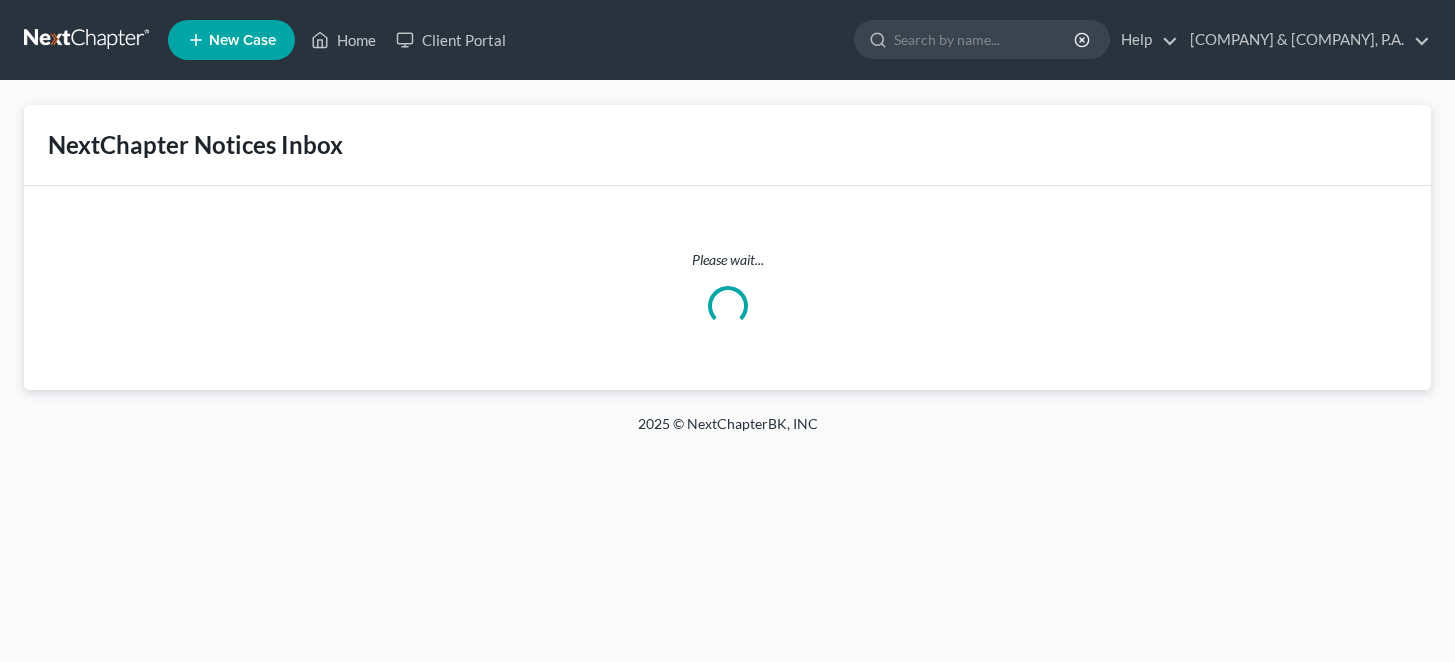 scroll, scrollTop: 0, scrollLeft: 0, axis: both 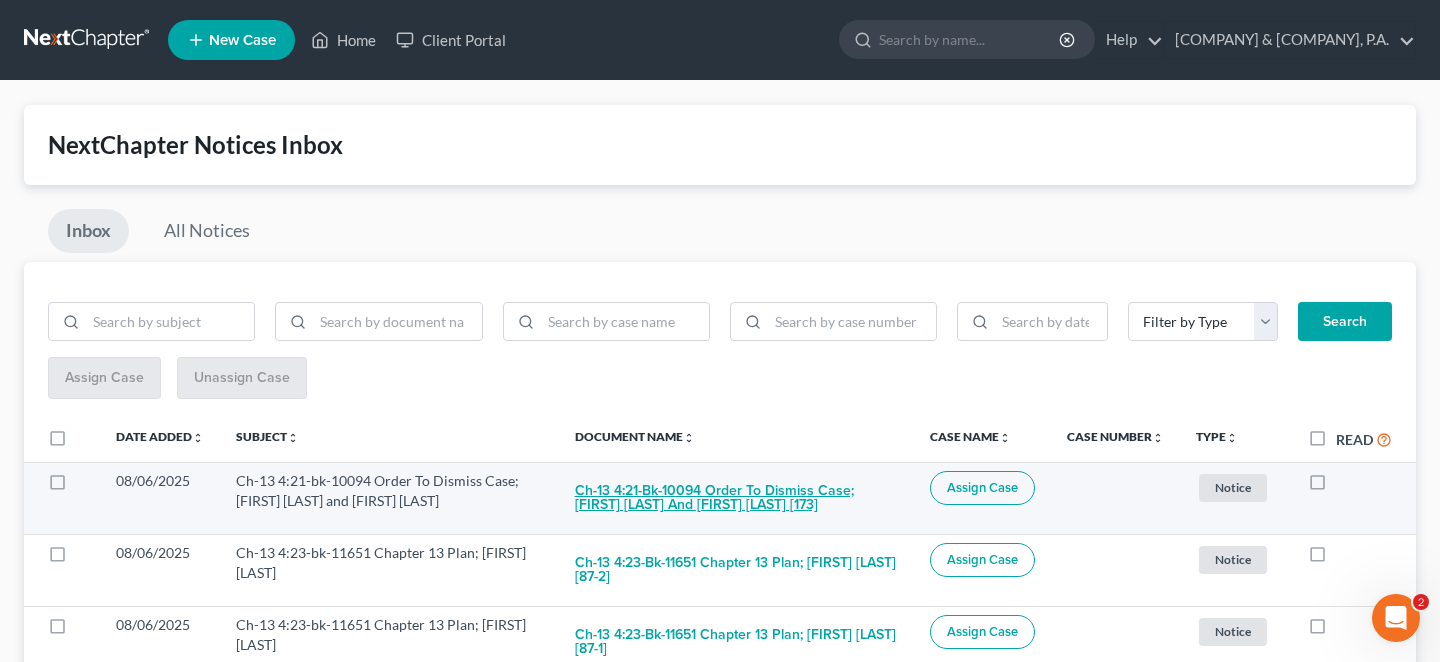 click on "Ch-13 4:21-bk-10094 Order To Dismiss Case; [FIRST] [LAST] and [FIRST] [LAST] [173]" at bounding box center [736, 498] 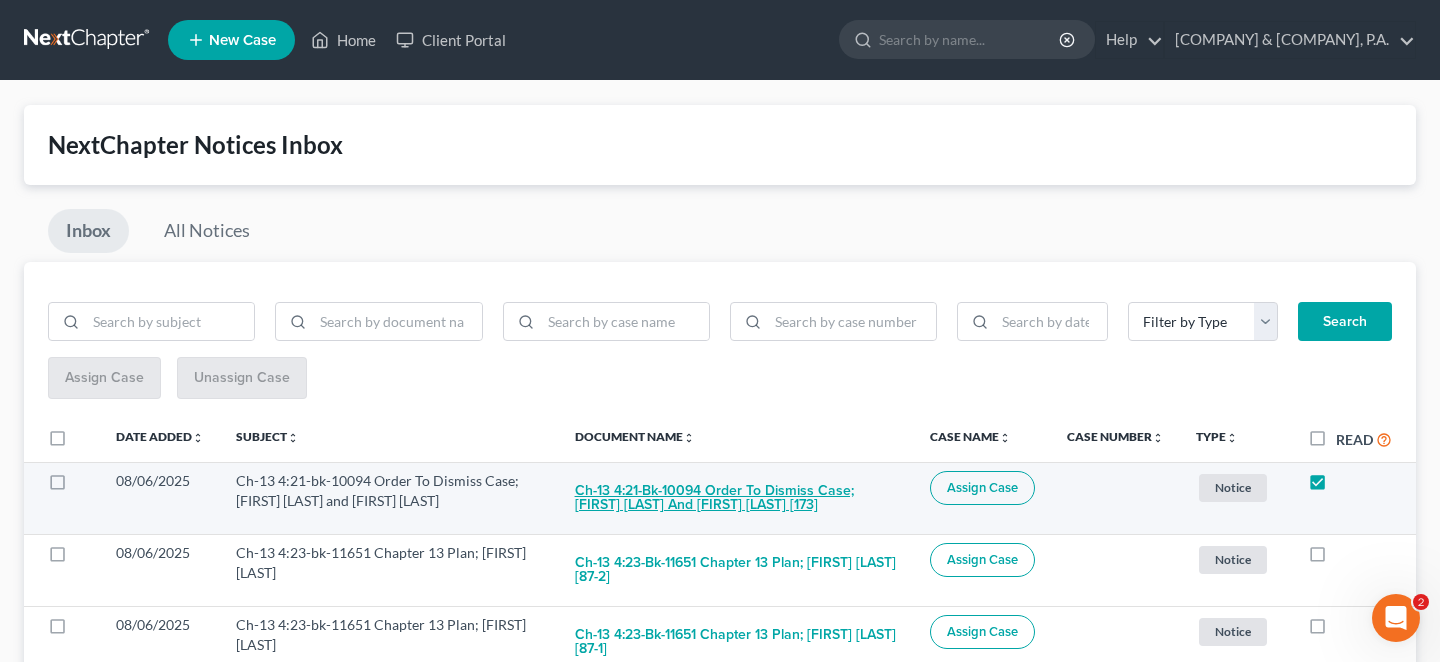checkbox on "true" 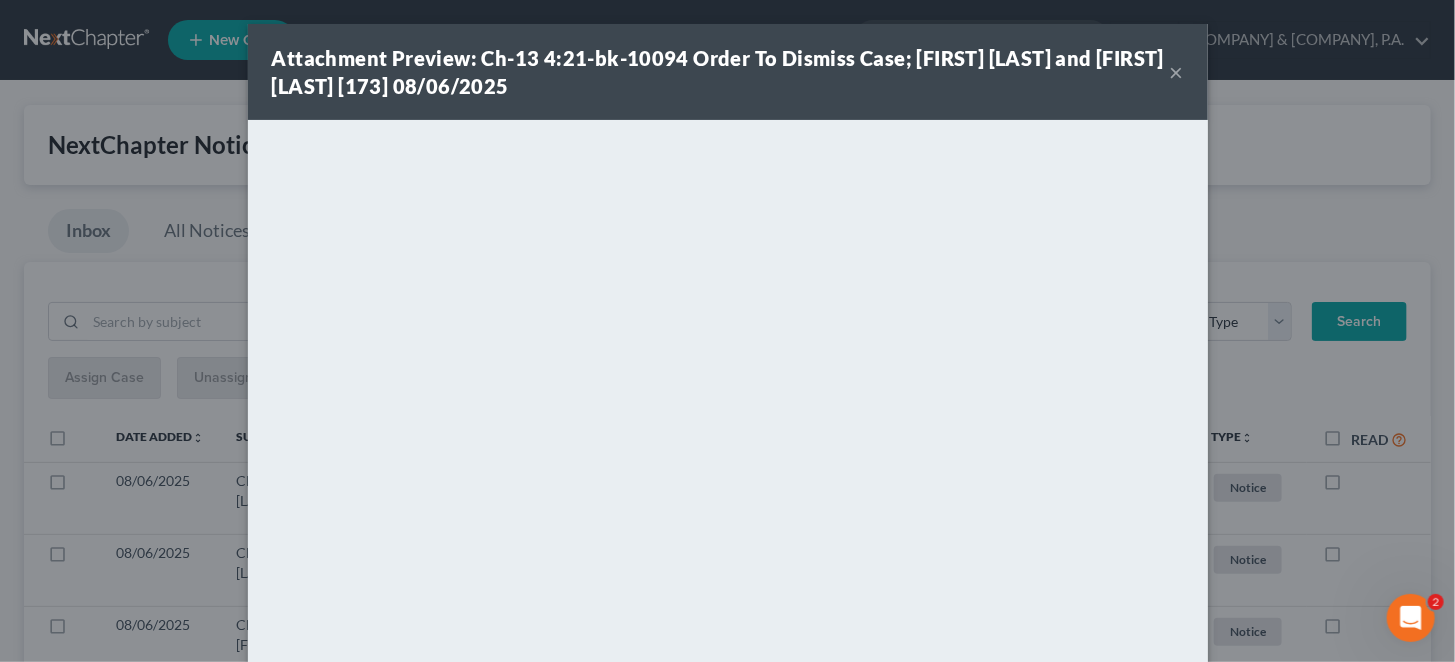 click on "×" at bounding box center (1177, 72) 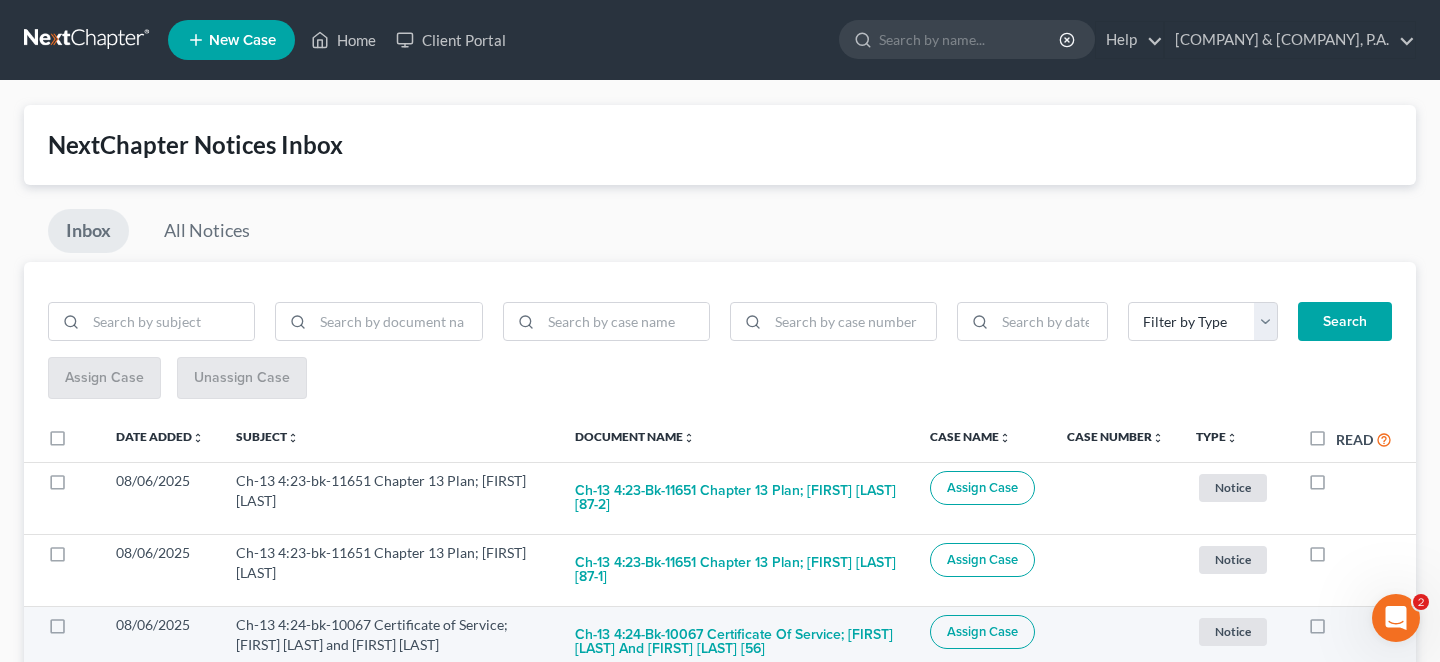 click at bounding box center (1336, 630) 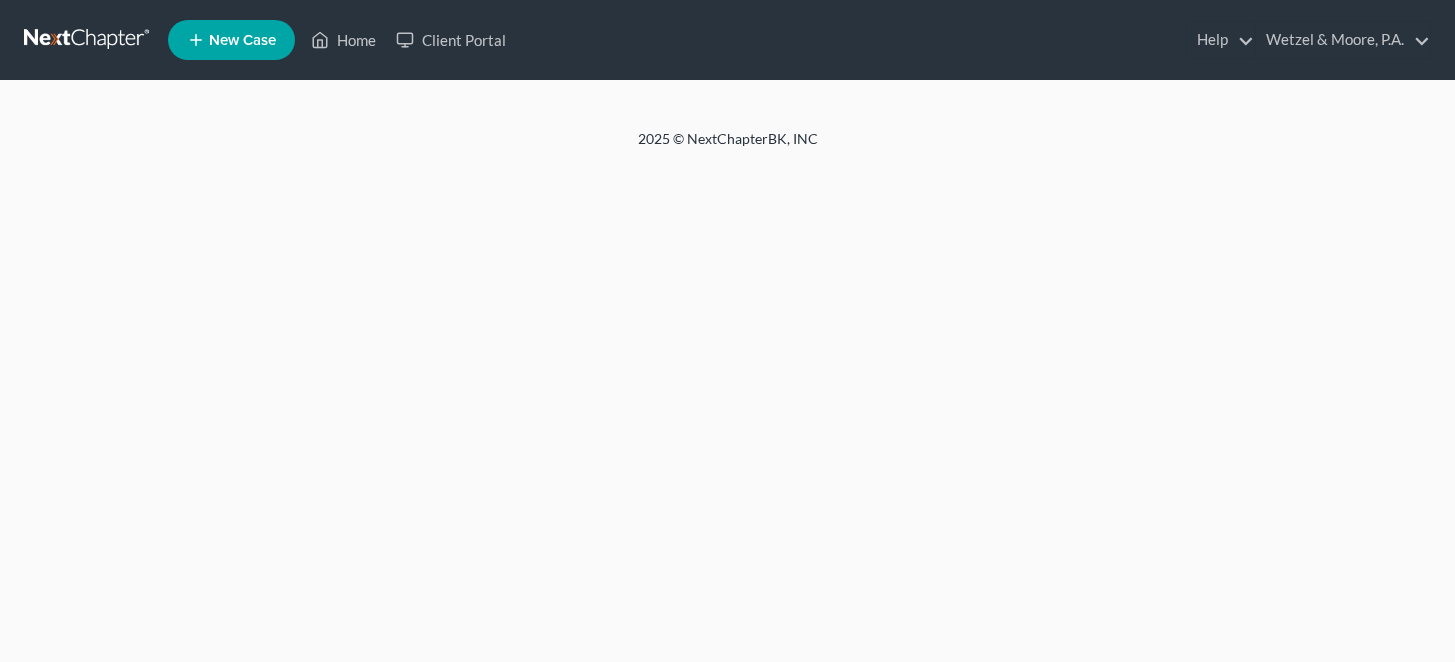 scroll, scrollTop: 0, scrollLeft: 0, axis: both 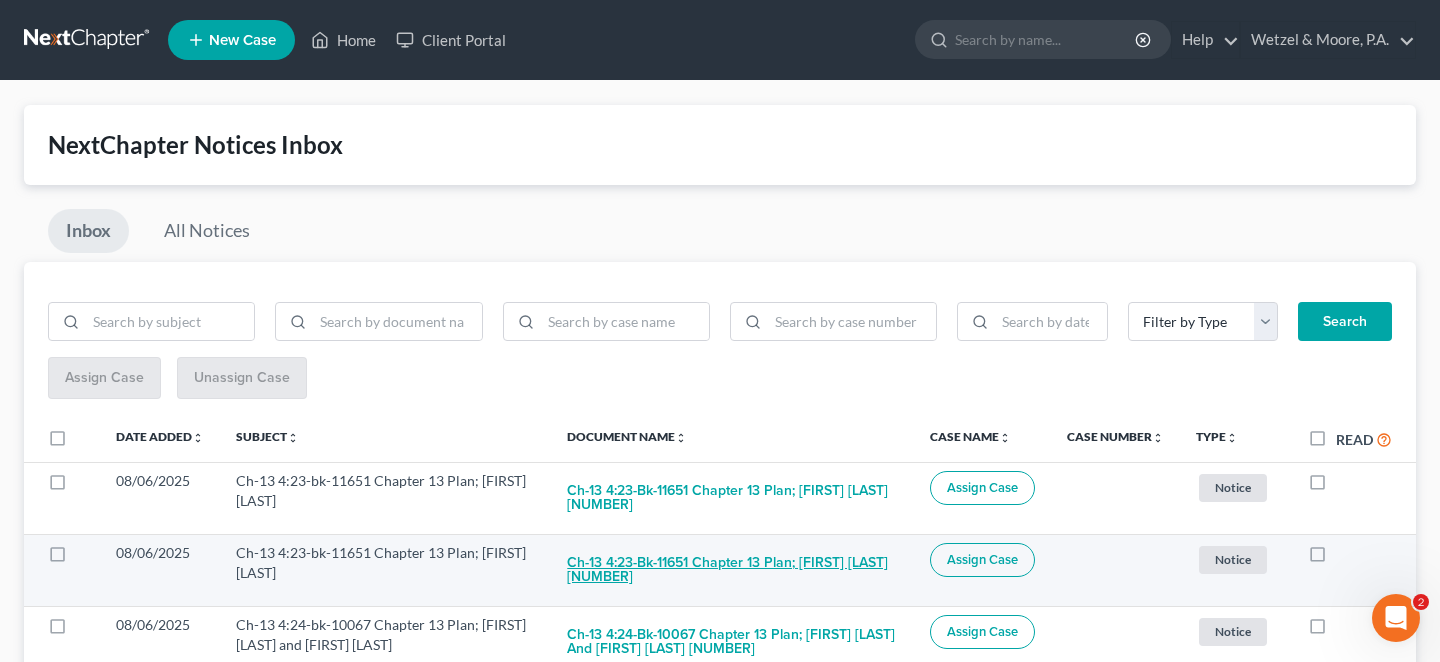 click on "Ch-13 4:23-bk-11651 Chapter 13 Plan; [FIRST] [LAST] [NUMBER]" at bounding box center [732, 570] 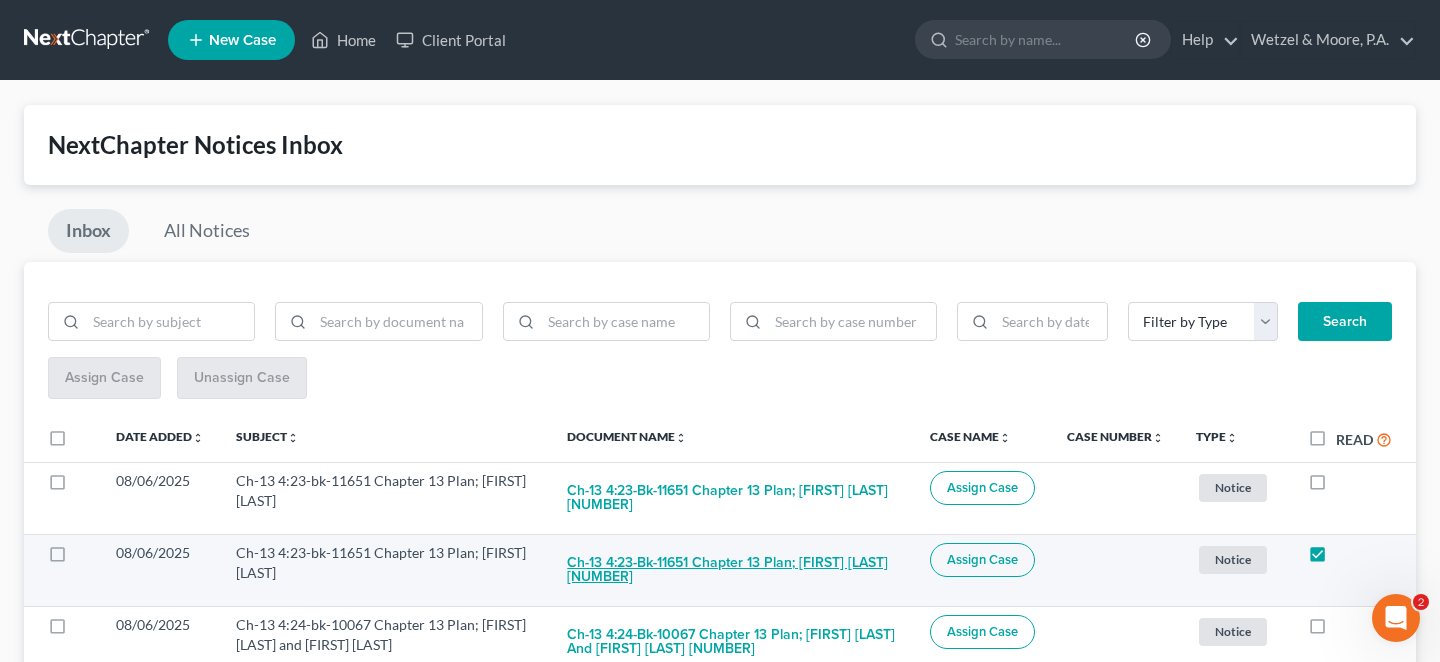 checkbox on "true" 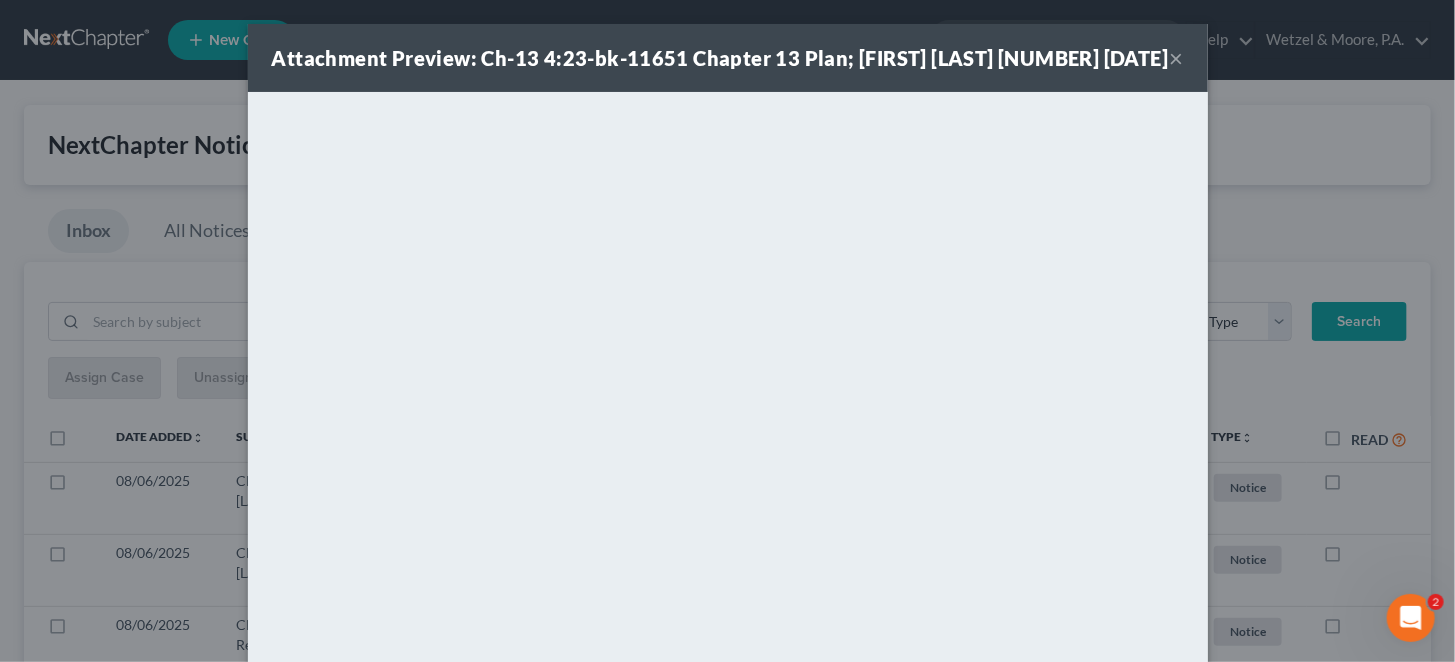 click on "×" at bounding box center (1177, 58) 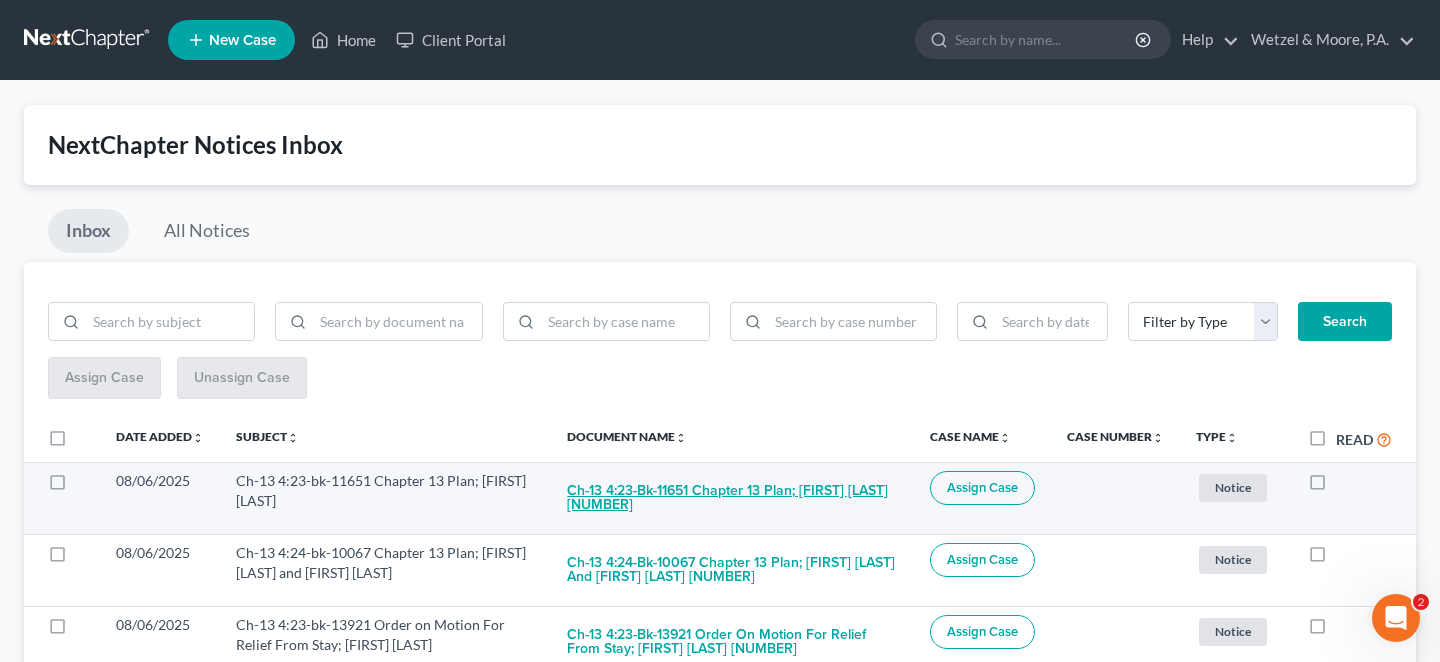 click on "Ch-13 4:23-bk-11651 Chapter 13 Plan; [FIRST] [LAST] [NUMBER]" at bounding box center (732, 498) 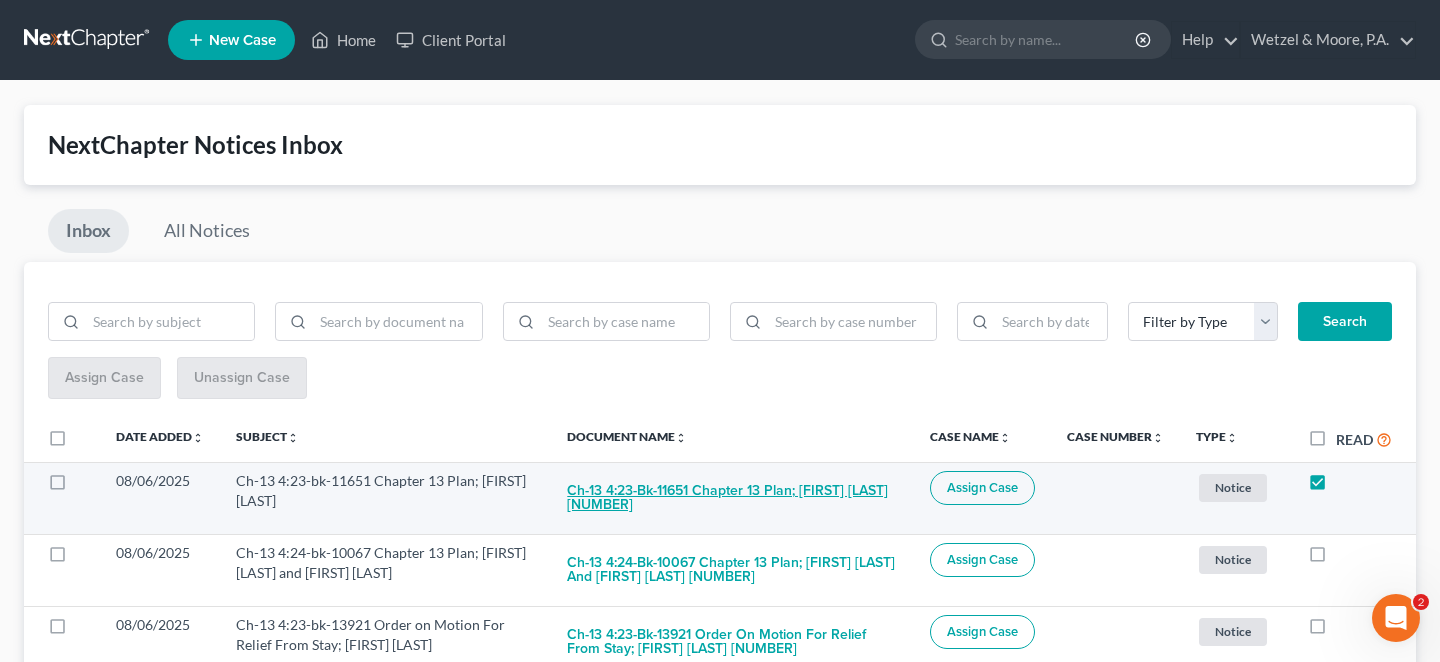 checkbox on "true" 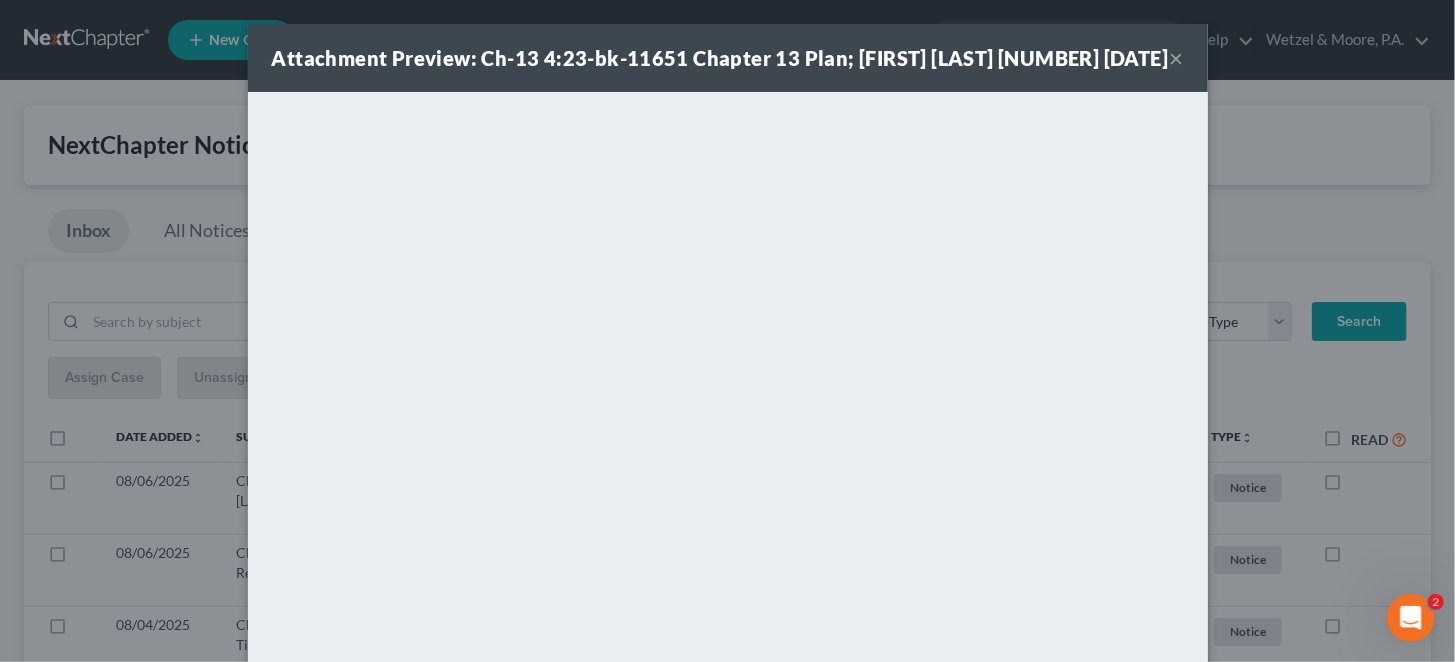 click on "×" at bounding box center (1177, 58) 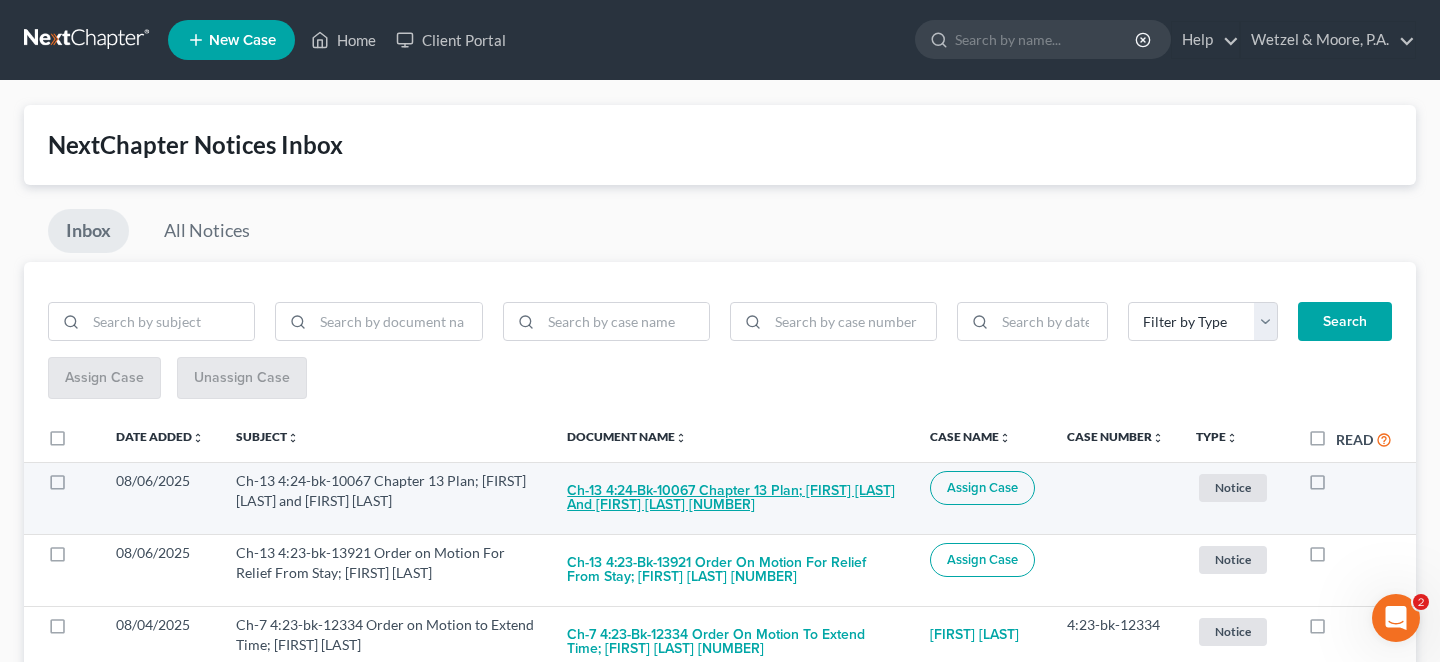 click on "Ch-13 4:24-bk-10067 Chapter 13 Plan; [FIRST] [LAST] and [FIRST] [LAST] [NUMBER]" at bounding box center [732, 498] 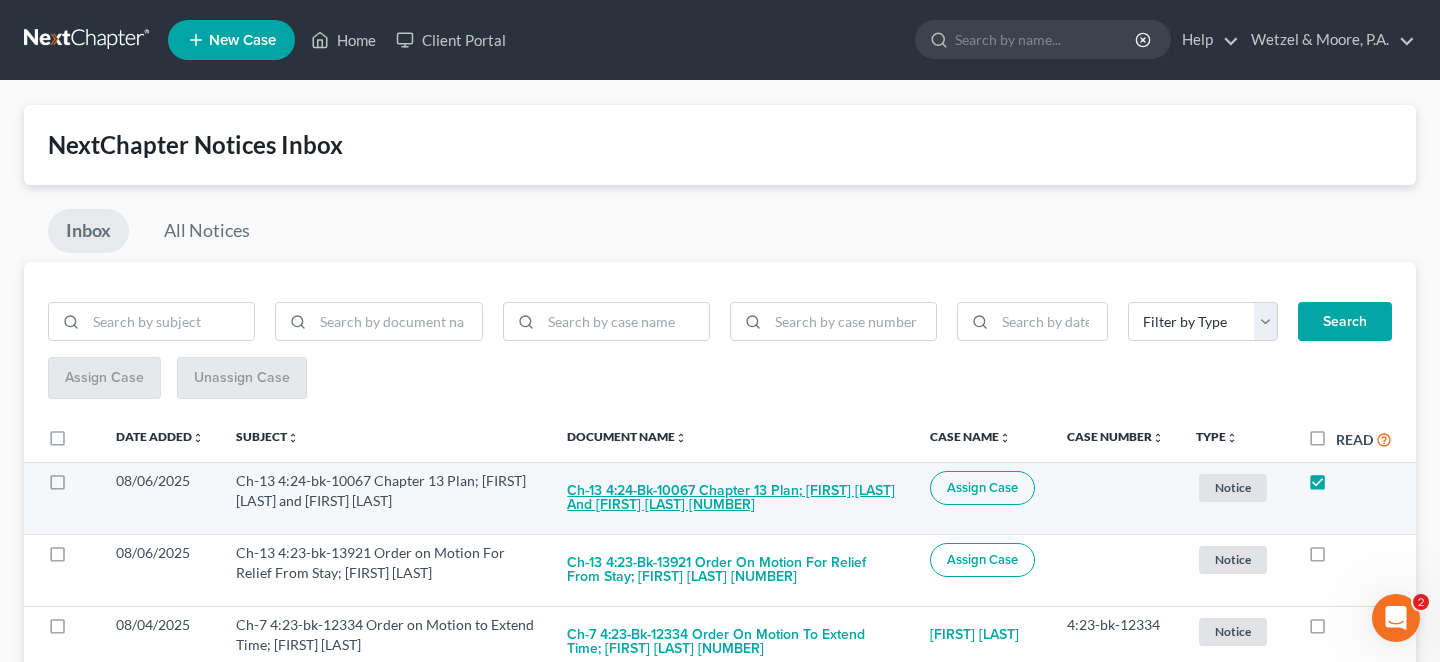 checkbox on "true" 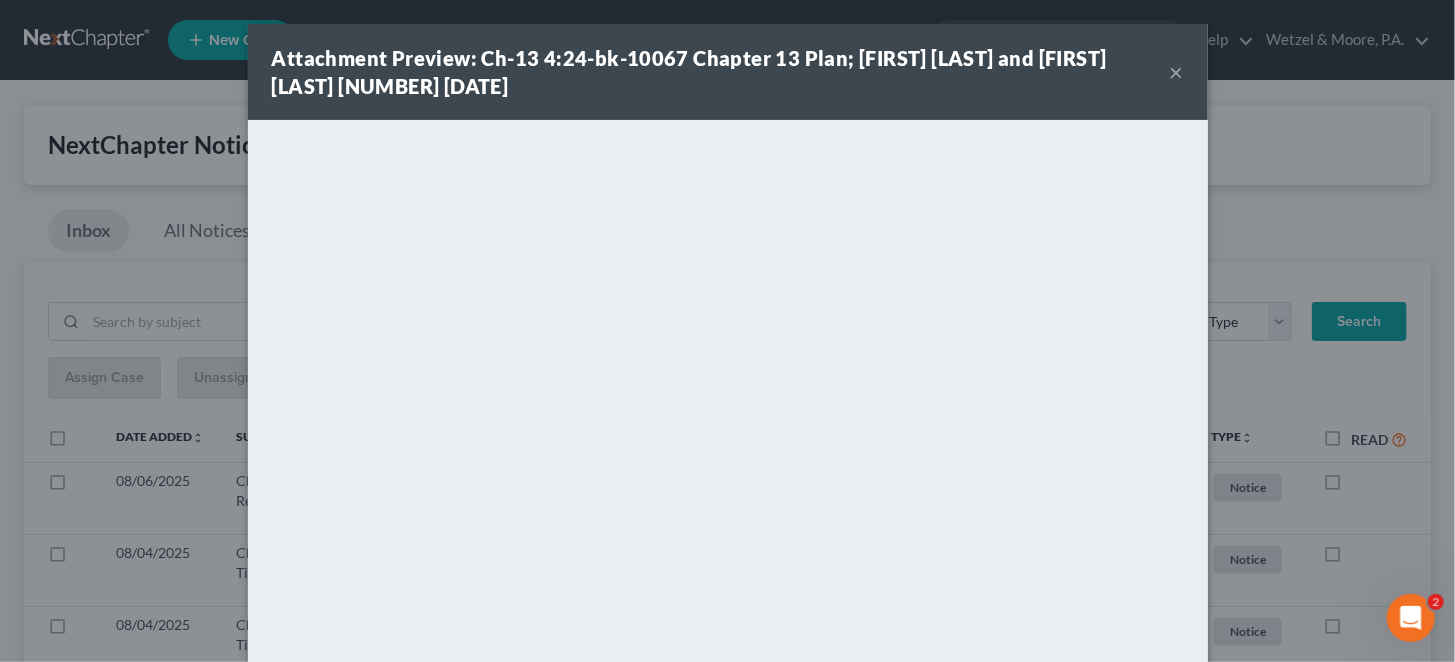 click on "×" at bounding box center (1177, 72) 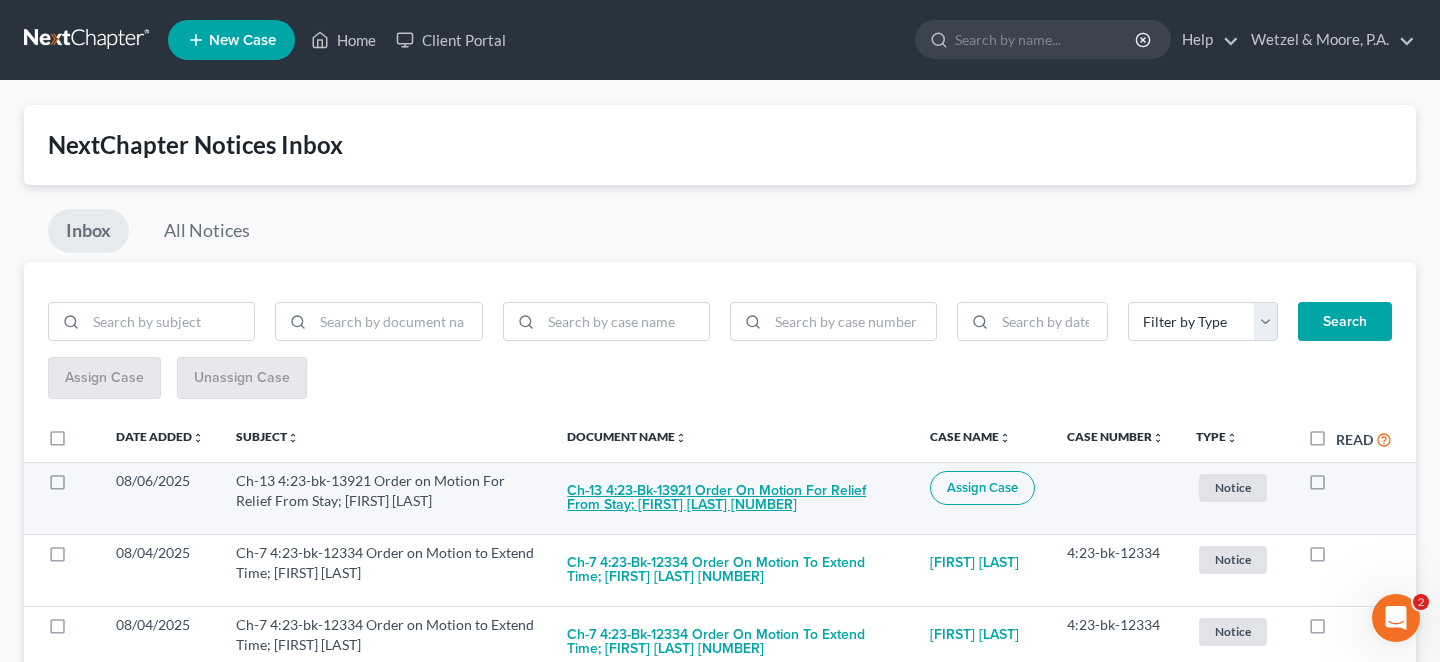 click on "Ch-13 4:23-bk-13921 Order on Motion For Relief From Stay; [FIRST] [LAST] [NUMBER]" at bounding box center [732, 498] 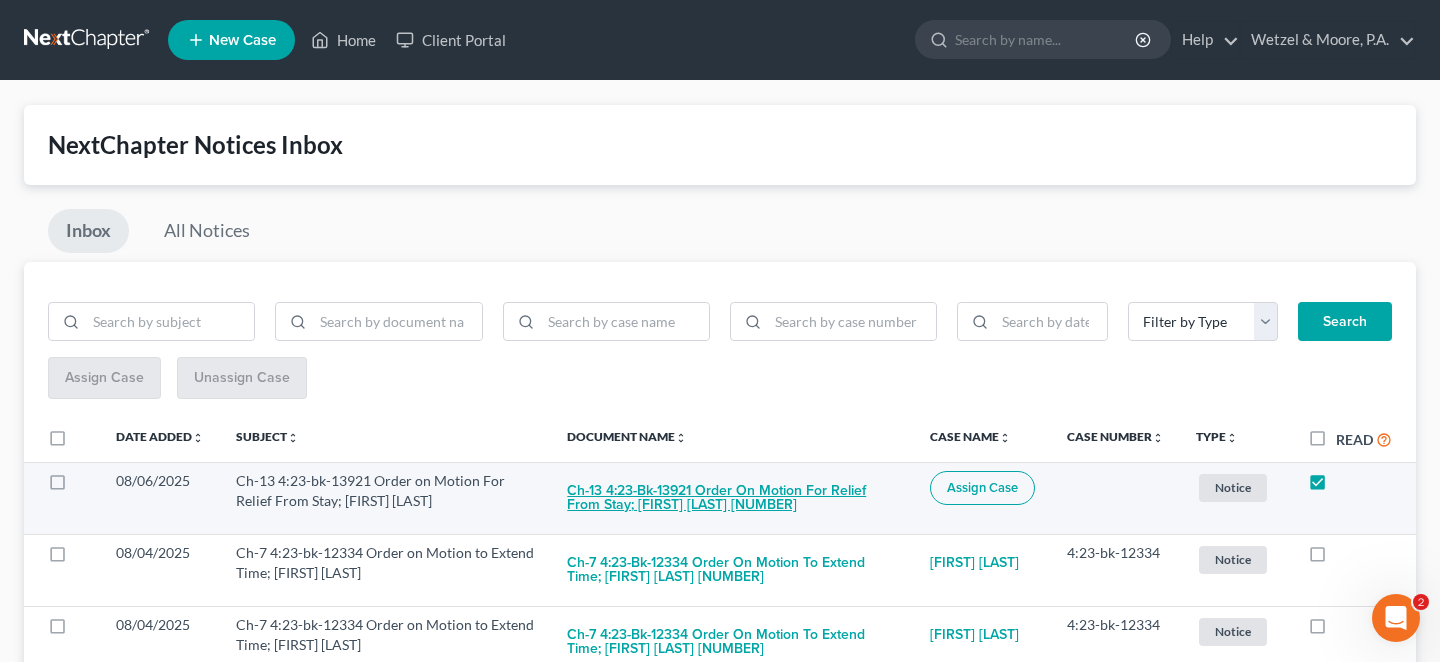 checkbox on "true" 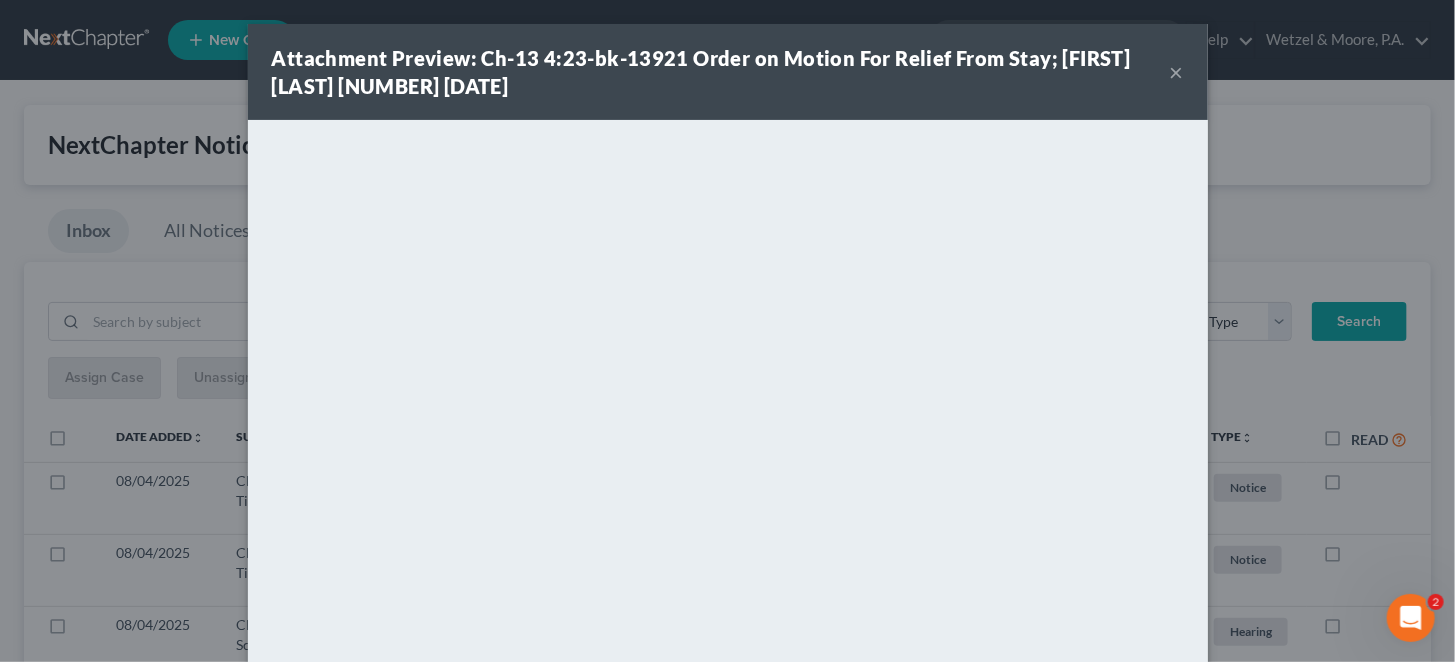 click on "×" at bounding box center [1177, 72] 